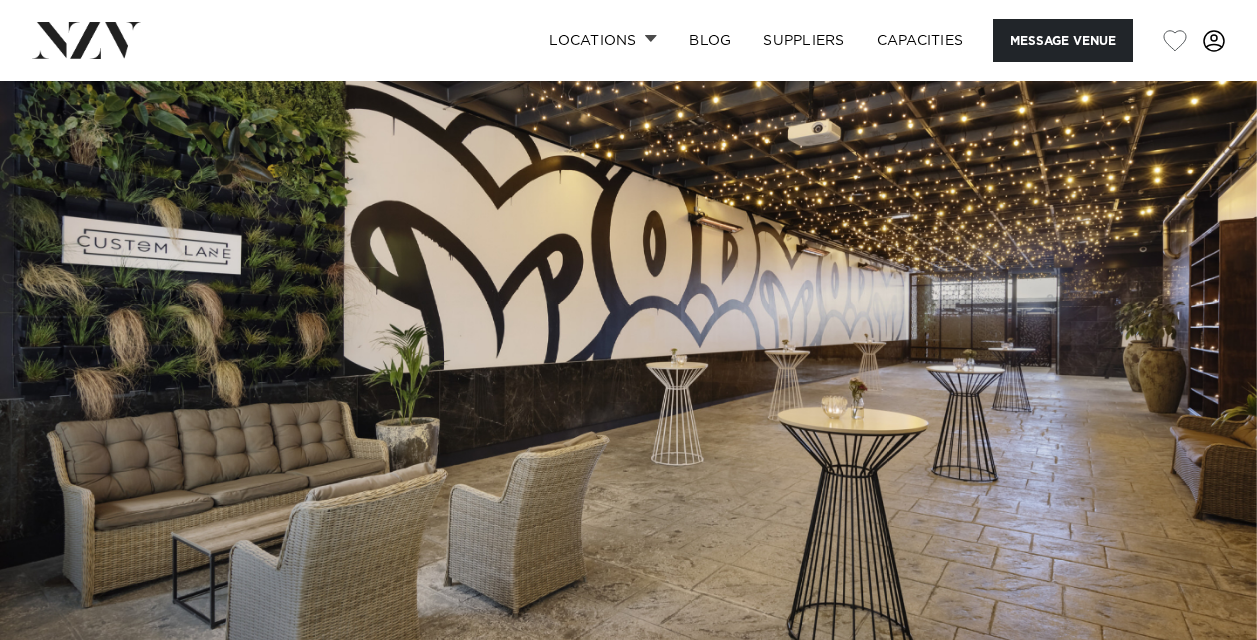 scroll, scrollTop: 0, scrollLeft: 0, axis: both 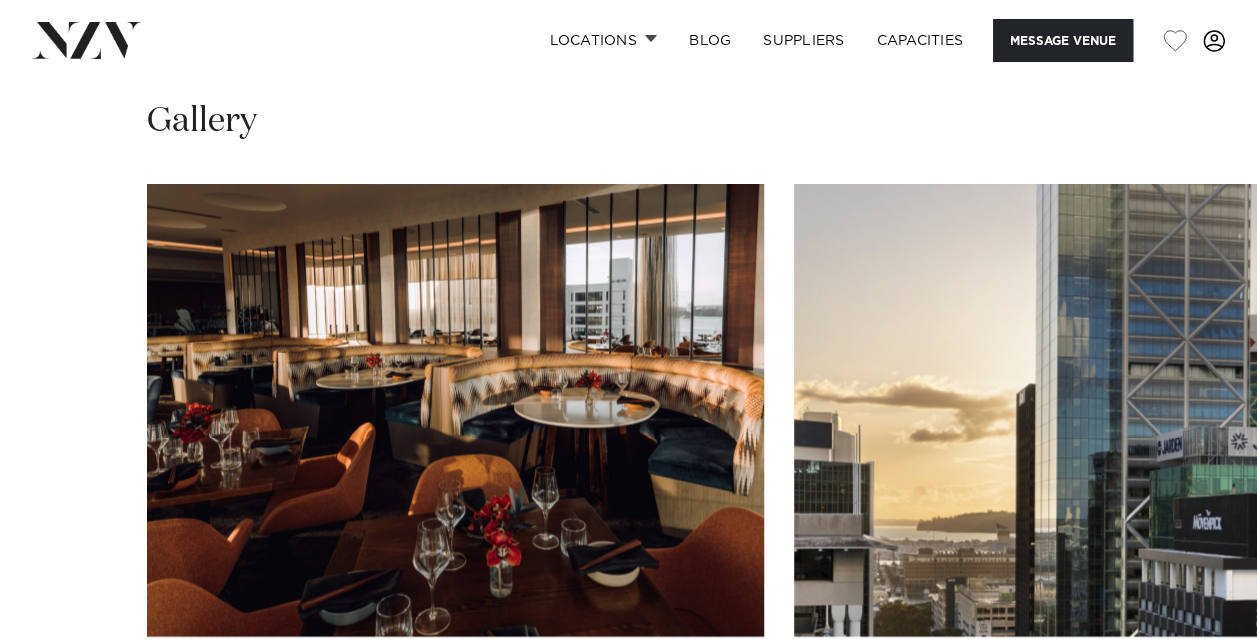 click on "Download Movenpick Hotel Auckland Facts" at bounding box center (1120, 11) 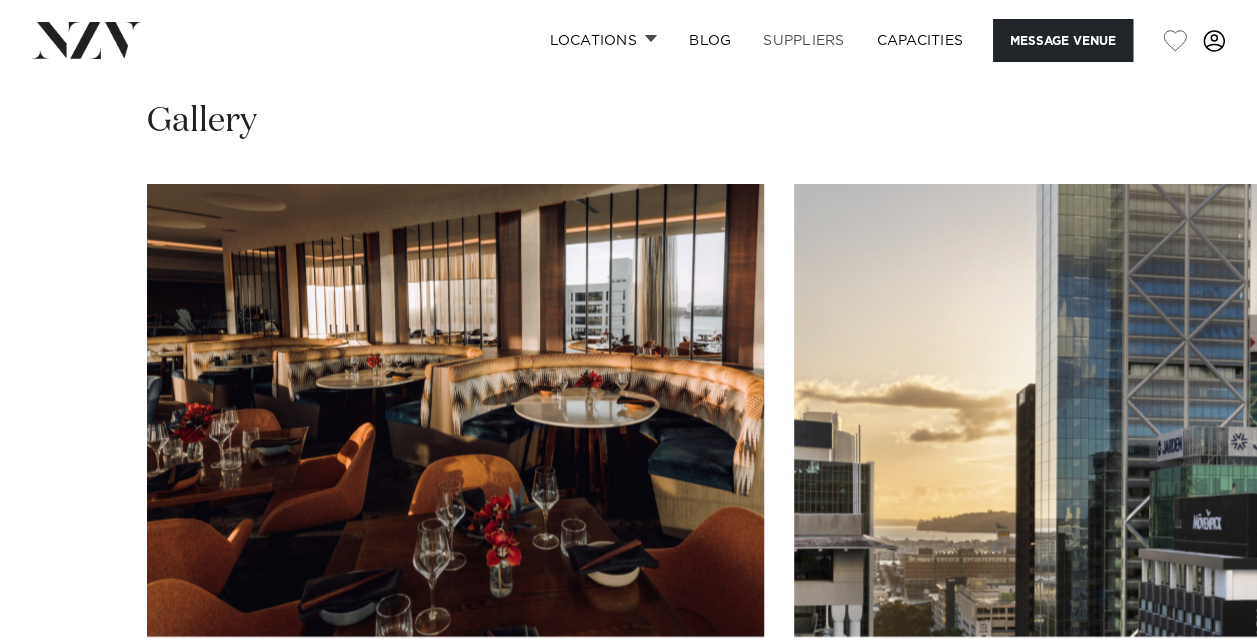 click on "SUPPLIERS" at bounding box center [803, 40] 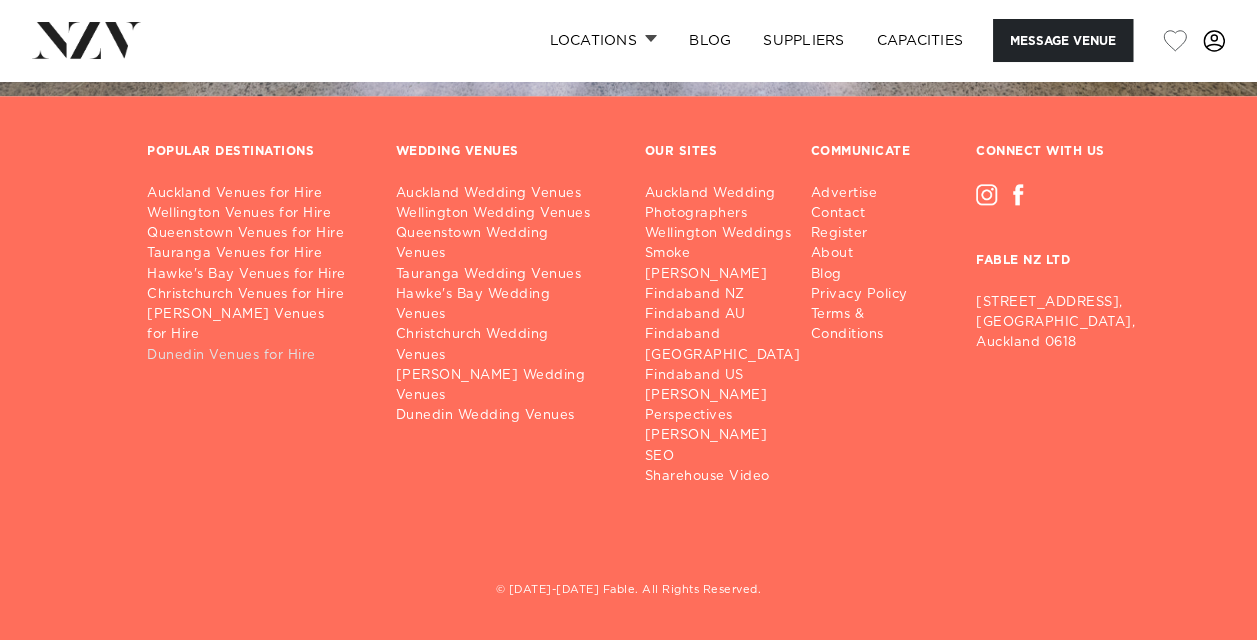 scroll, scrollTop: 5192, scrollLeft: 0, axis: vertical 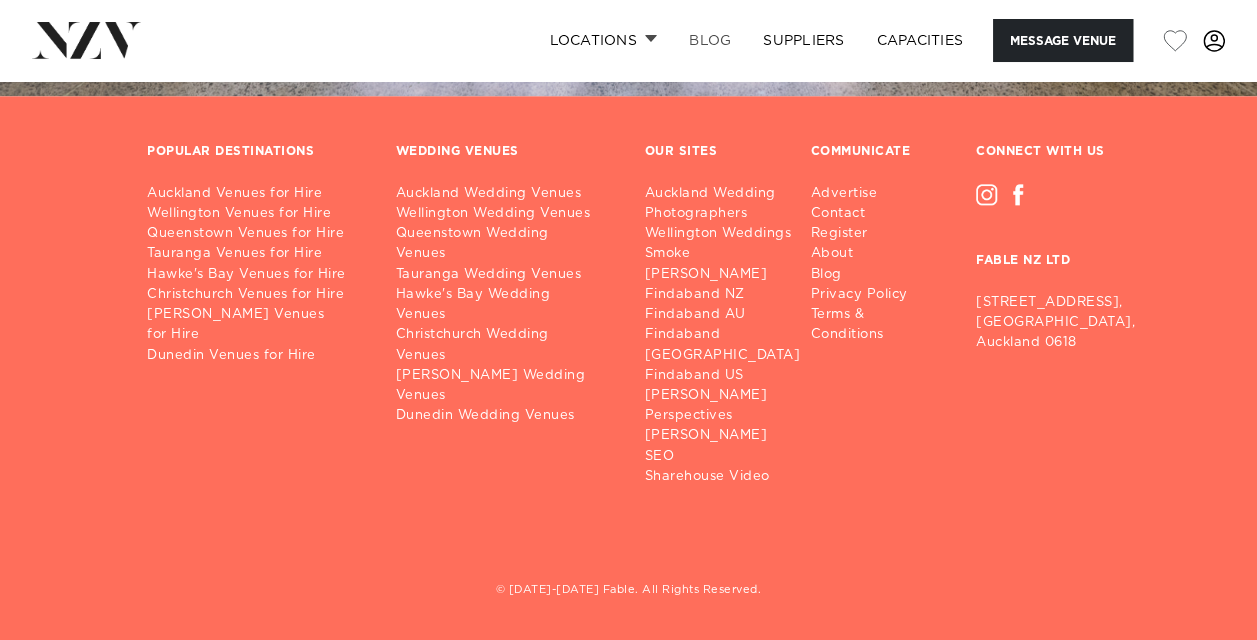 click on "BLOG" at bounding box center (710, 40) 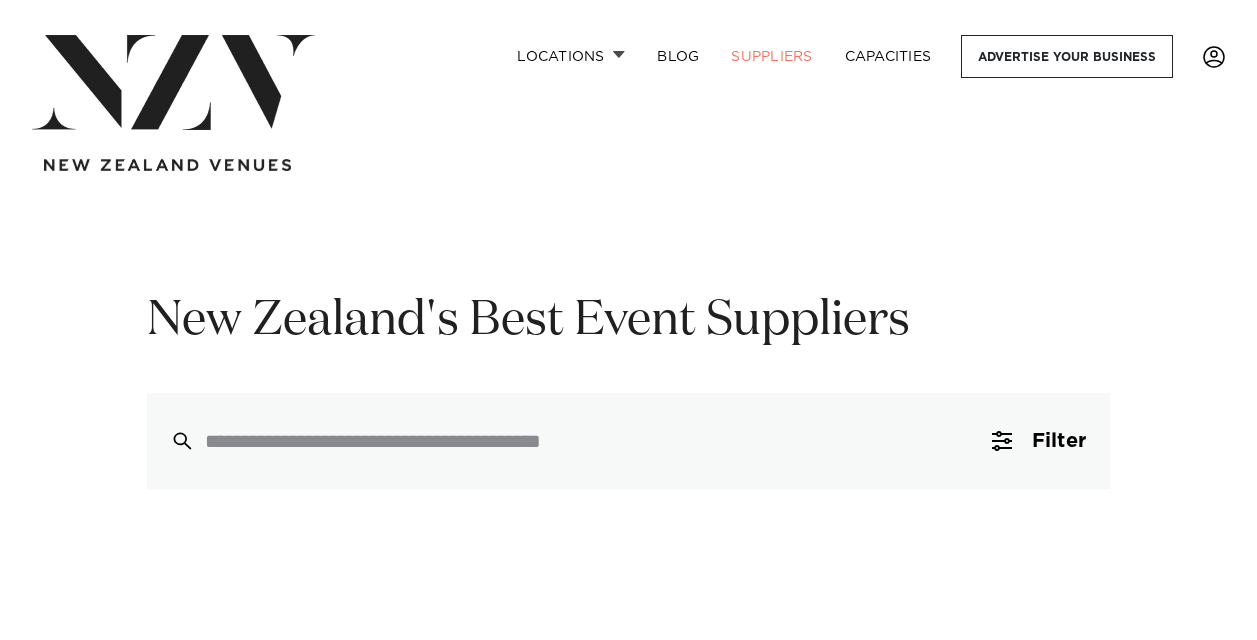 scroll, scrollTop: 0, scrollLeft: 0, axis: both 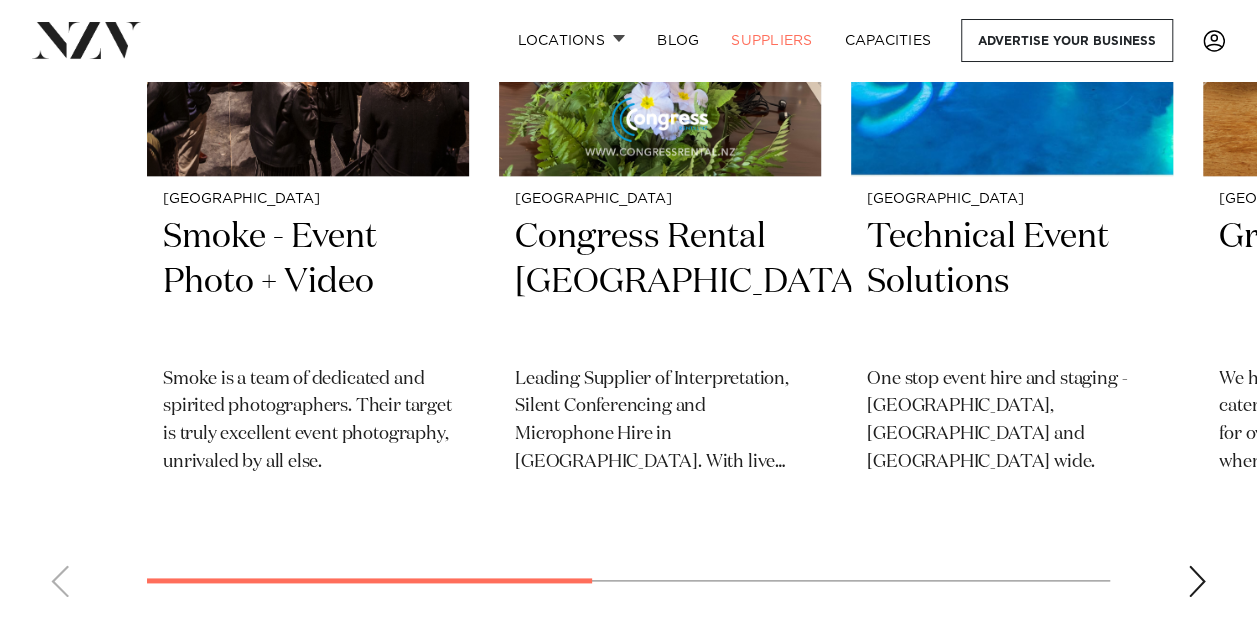 click at bounding box center (1197, 581) 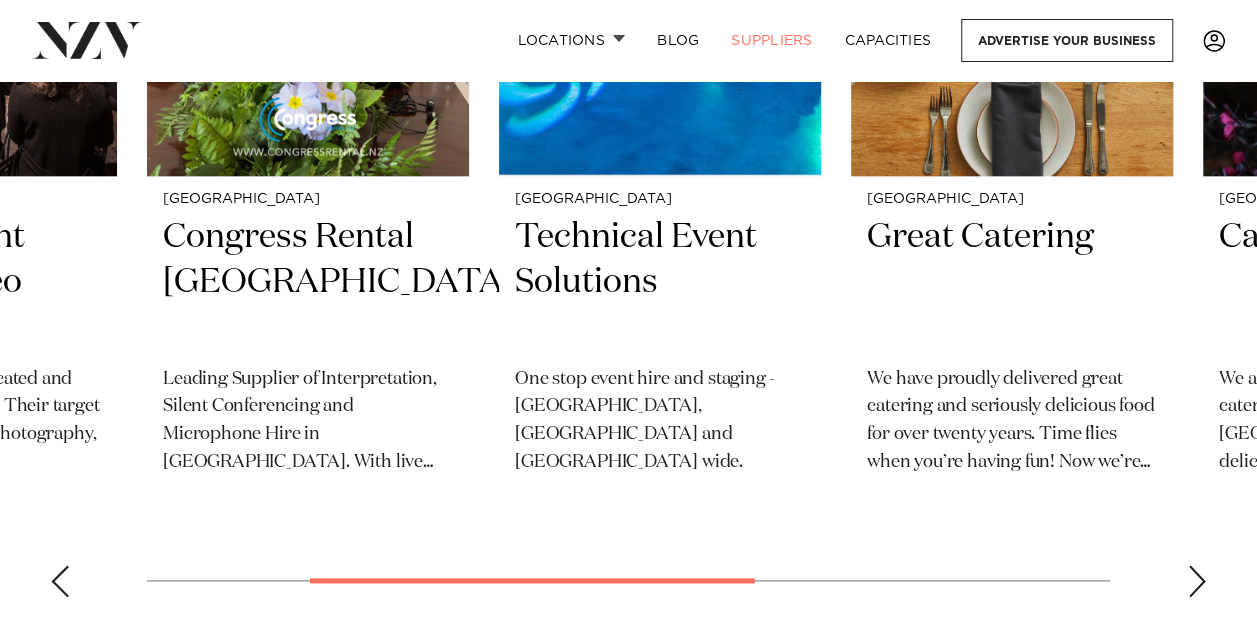 click at bounding box center [1197, 581] 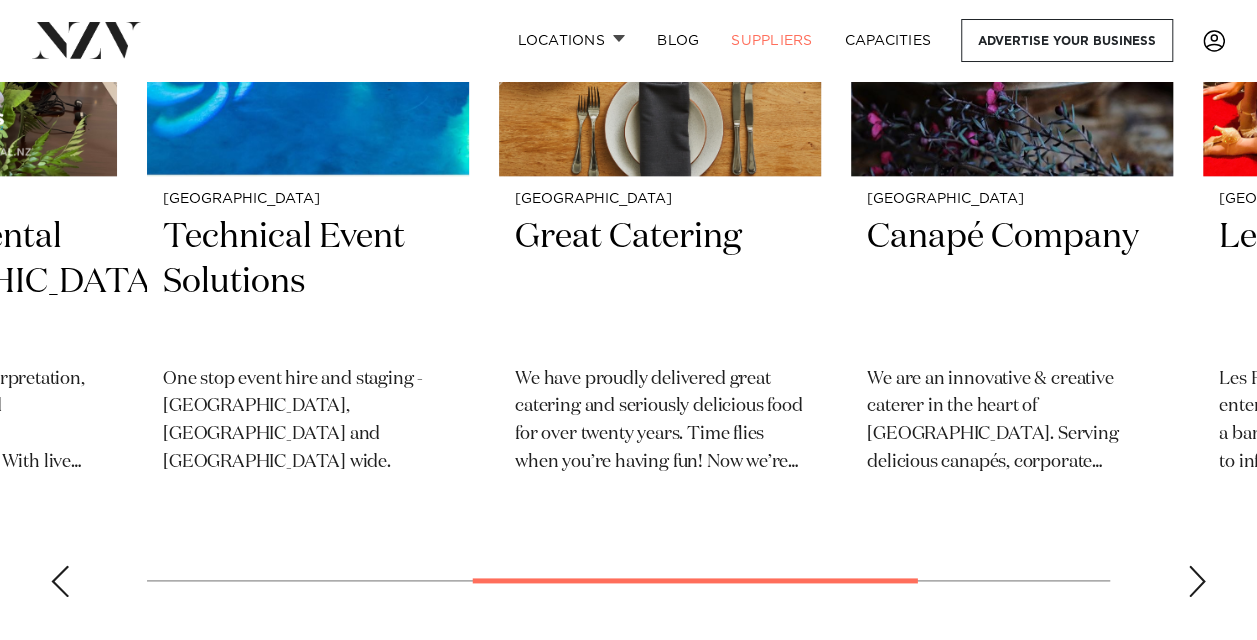 click at bounding box center [1197, 581] 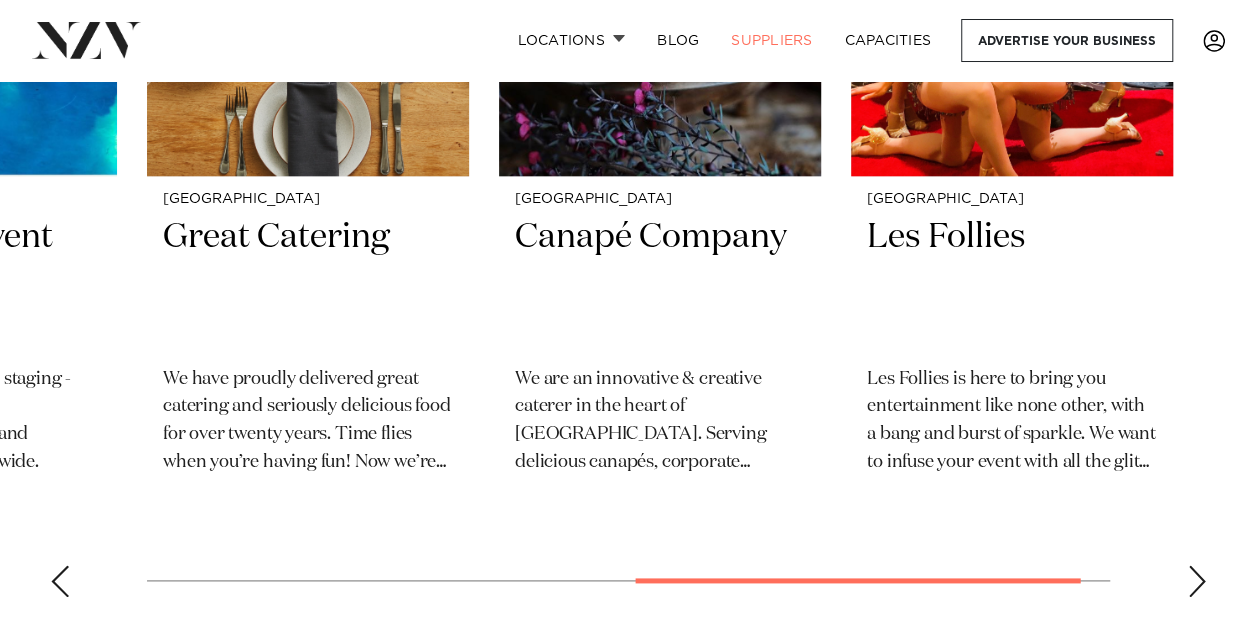 click at bounding box center [1197, 581] 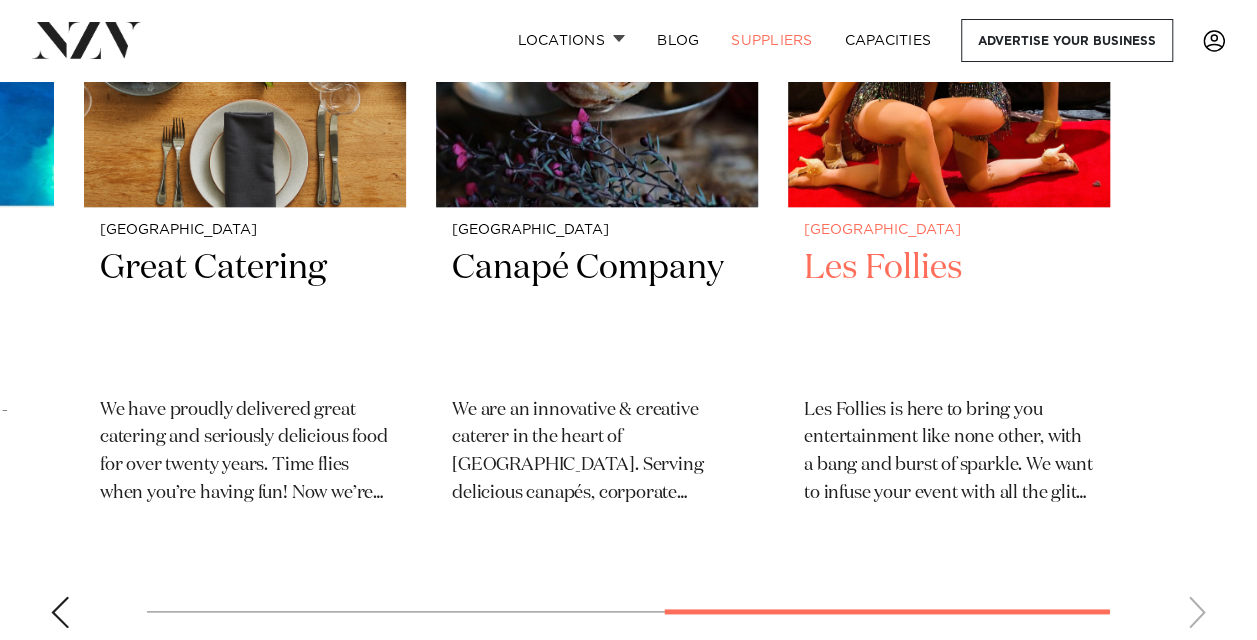 scroll, scrollTop: 1000, scrollLeft: 0, axis: vertical 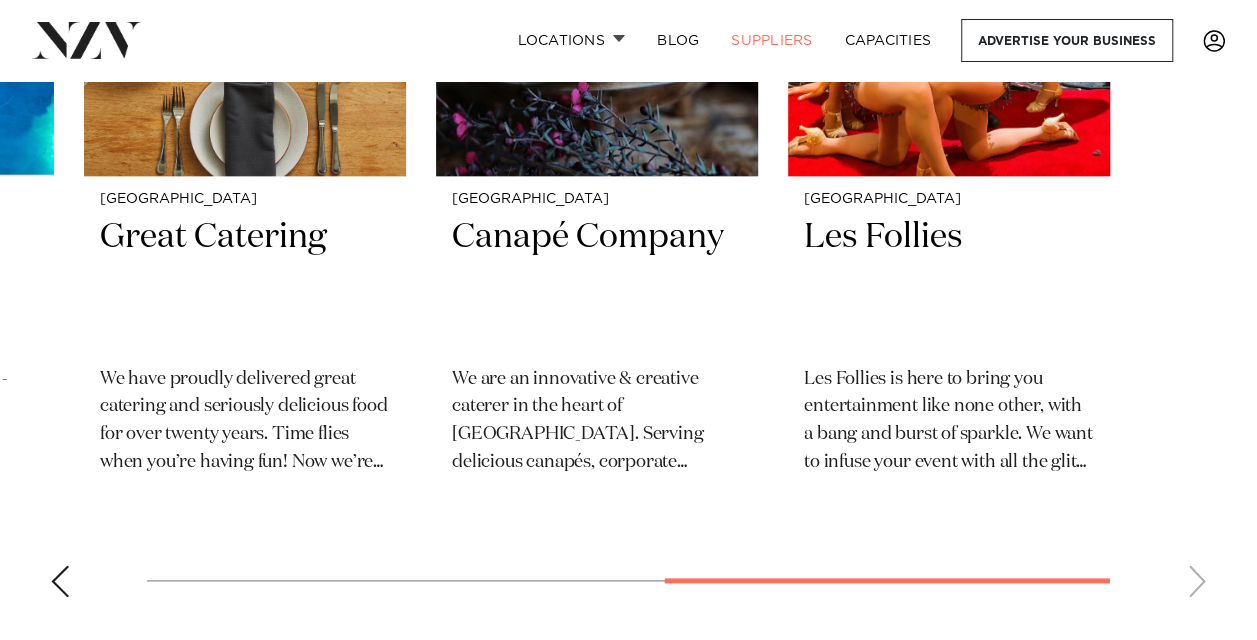 click on "Auckland
Smoke - Event Photo + Video
Smoke is a team of dedicated and spirited photographers. Their target is truly excellent event photography, unrivaled by all else.
Wellington
Congress Rental
New Zealand
Leading Supplier of Interpretation, Silent Conferencing and  Microphone Hire in New Zealand.
With live conferences, there is no second chance!
You need the best in the business standing by you to guarantee success!
Christchurch
Technical Event Solutions" at bounding box center (628, 178) 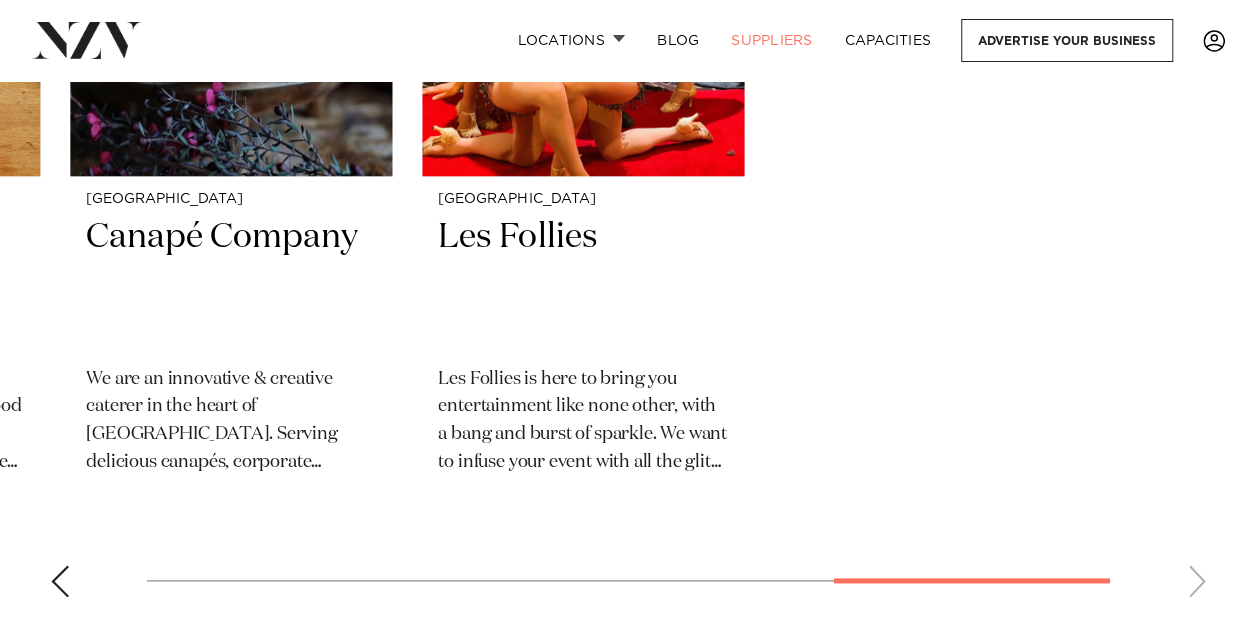 click on "Locations
[GEOGRAPHIC_DATA]
[GEOGRAPHIC_DATA]
[GEOGRAPHIC_DATA]
[GEOGRAPHIC_DATA]
[GEOGRAPHIC_DATA]
[GEOGRAPHIC_DATA]
[GEOGRAPHIC_DATA]
[GEOGRAPHIC_DATA]
[GEOGRAPHIC_DATA]
[GEOGRAPHIC_DATA]
Bay of [GEOGRAPHIC_DATA]
[GEOGRAPHIC_DATA]
[GEOGRAPHIC_DATA]
[GEOGRAPHIC_DATA]
[GEOGRAPHIC_DATA]
[GEOGRAPHIC_DATA]
[GEOGRAPHIC_DATA]
[GEOGRAPHIC_DATA]
[PERSON_NAME]" at bounding box center [628, 1216] 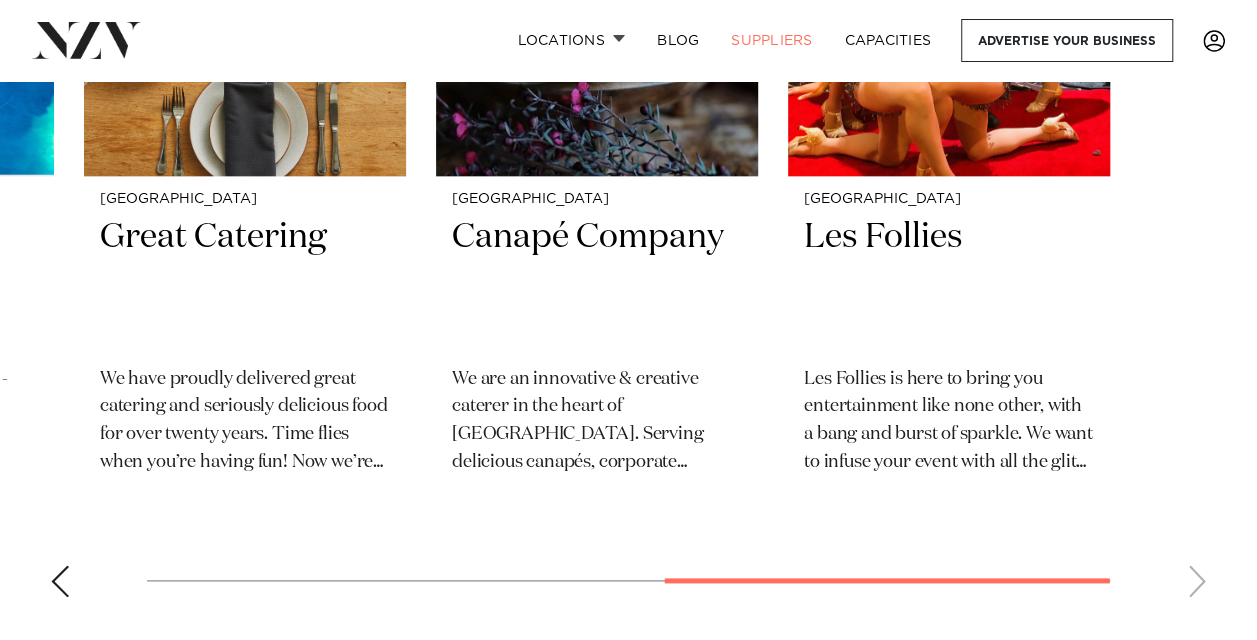 click at bounding box center (60, 581) 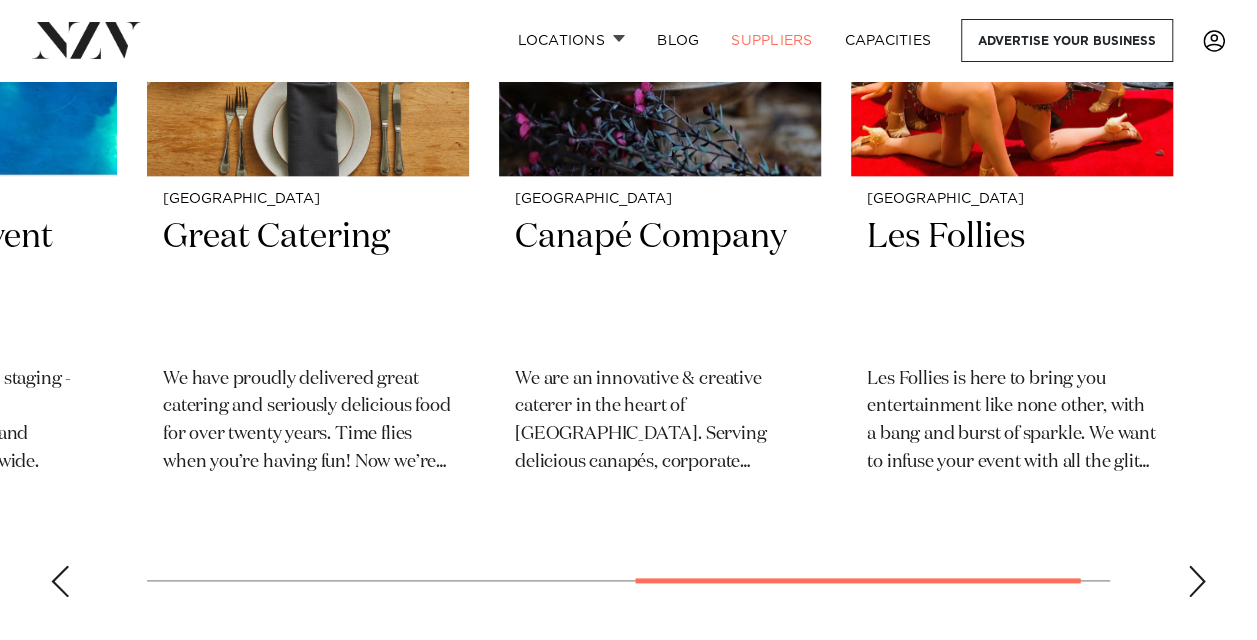 click at bounding box center [60, 581] 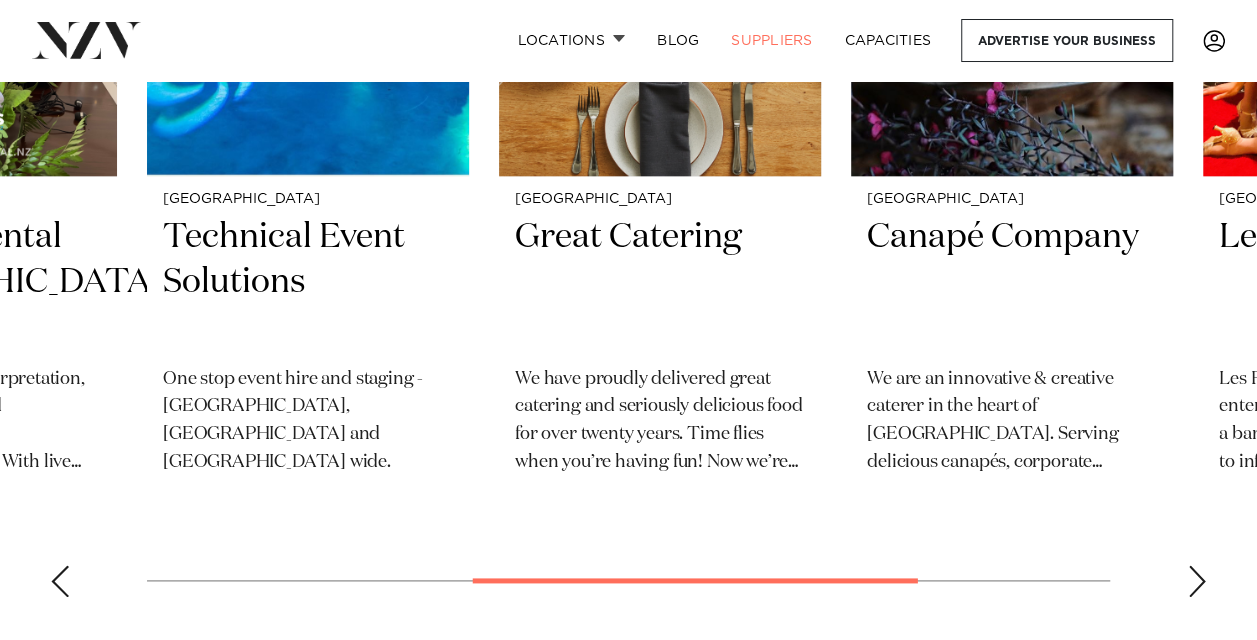click at bounding box center [60, 581] 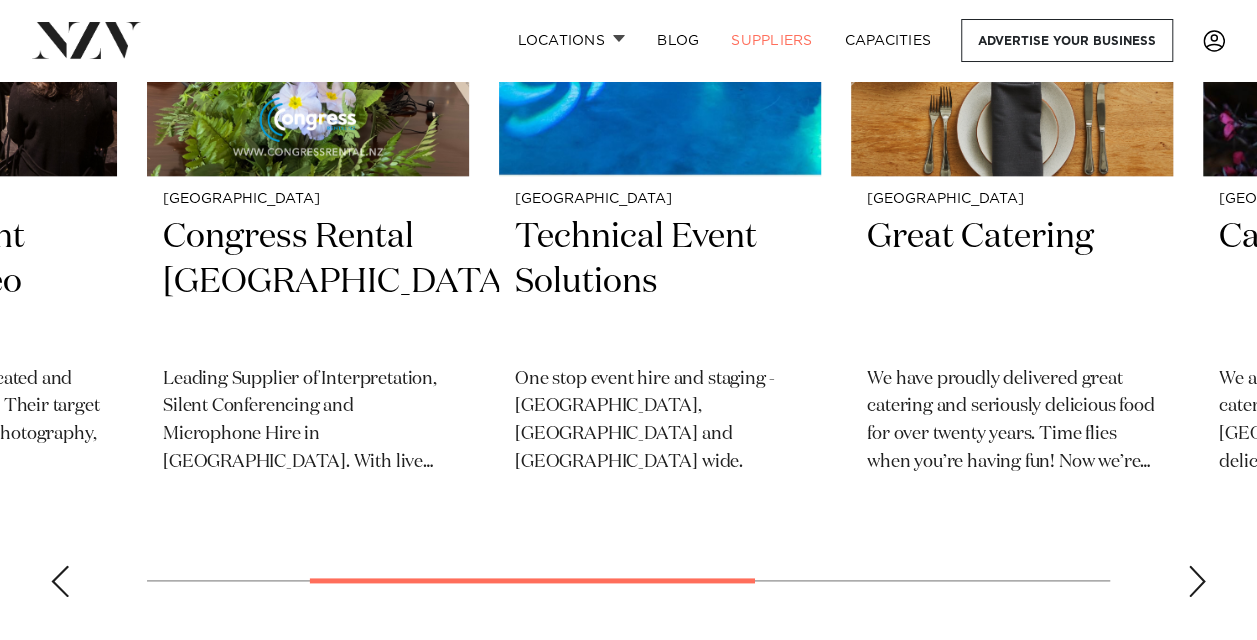 click at bounding box center (60, 581) 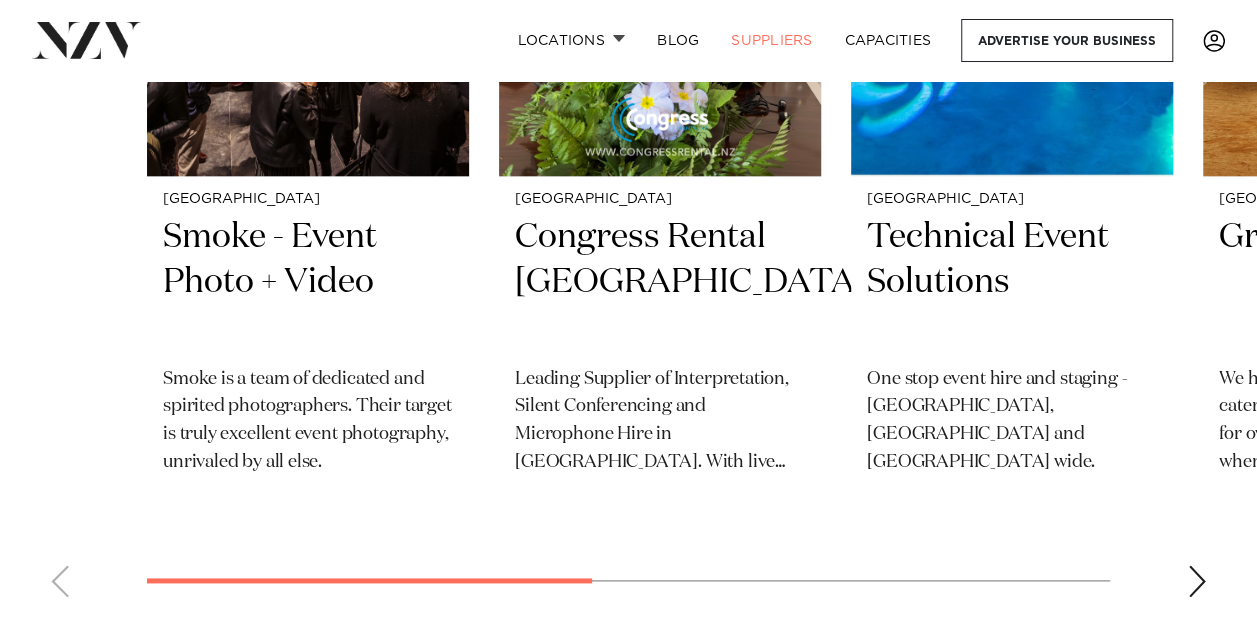 click on "Auckland
Smoke - Event Photo + Video
Smoke is a team of dedicated and spirited photographers. Their target is truly excellent event photography, unrivaled by all else.
Wellington
Congress Rental
New Zealand
Leading Supplier of Interpretation, Silent Conferencing and  Microphone Hire in New Zealand.
With live conferences, there is no second chance!
You need the best in the business standing by you to guarantee success!
Christchurch
Technical Event Solutions" at bounding box center [628, 178] 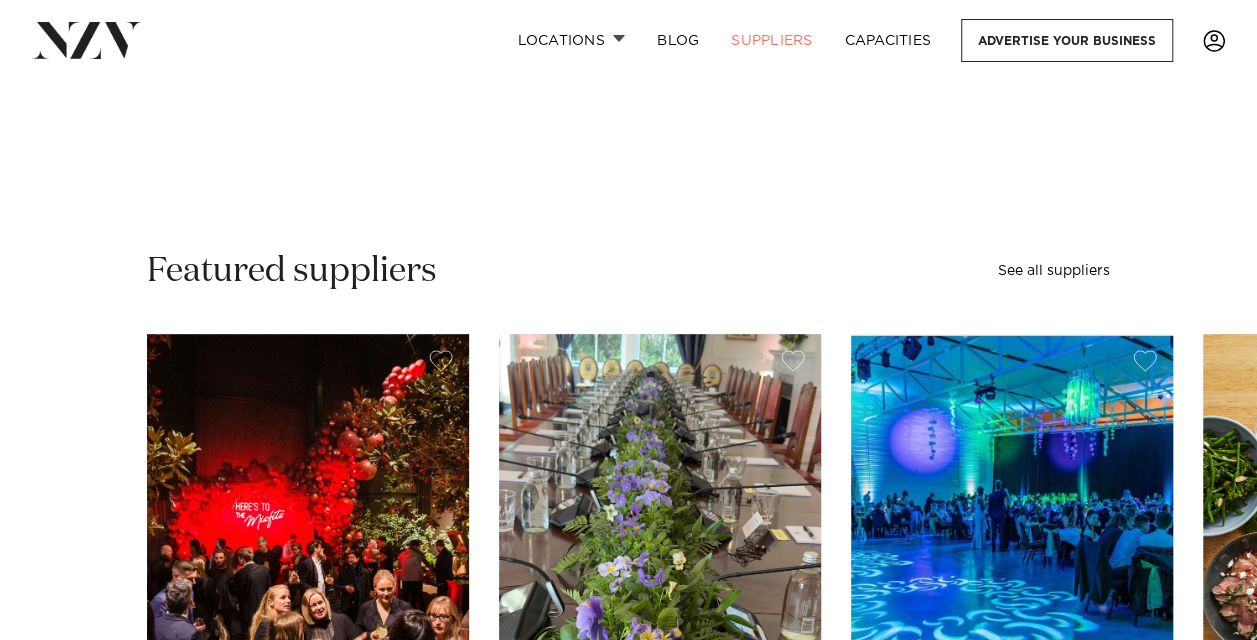 scroll, scrollTop: 400, scrollLeft: 0, axis: vertical 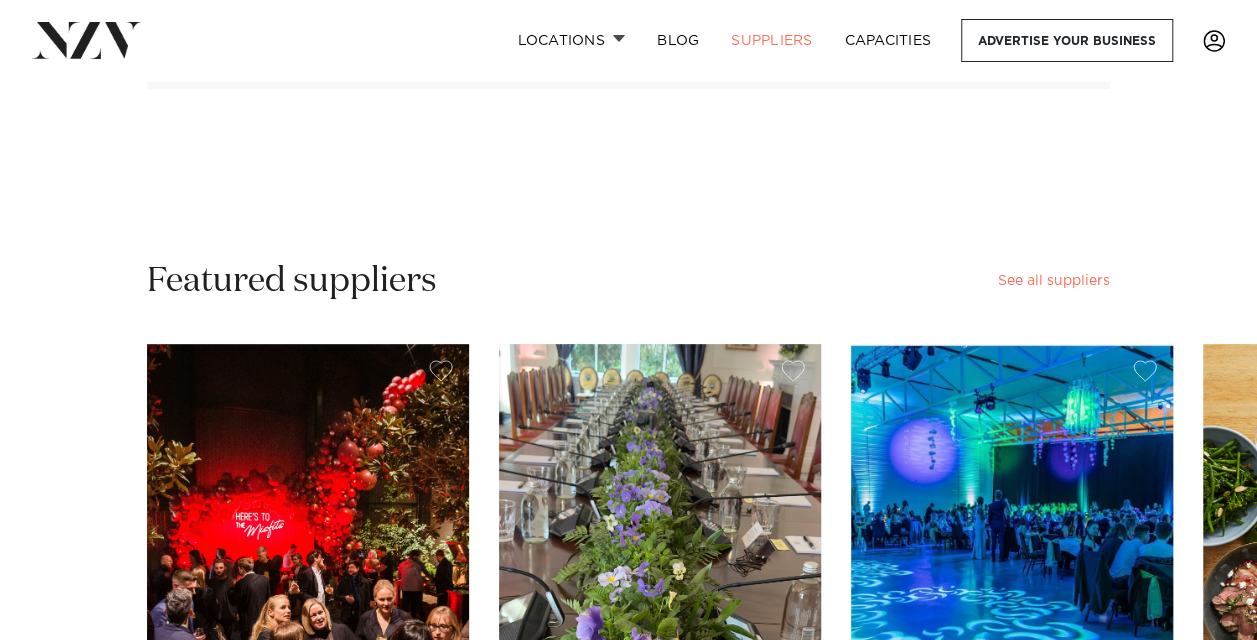 click on "See all suppliers" at bounding box center [1054, 281] 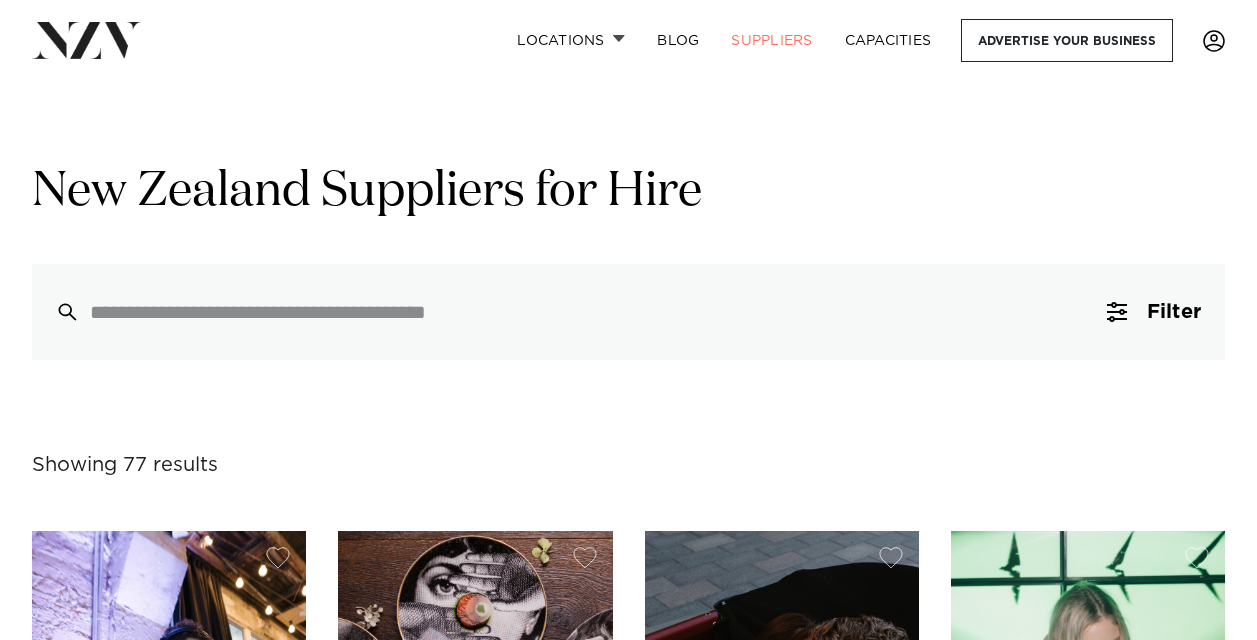 scroll, scrollTop: 0, scrollLeft: 0, axis: both 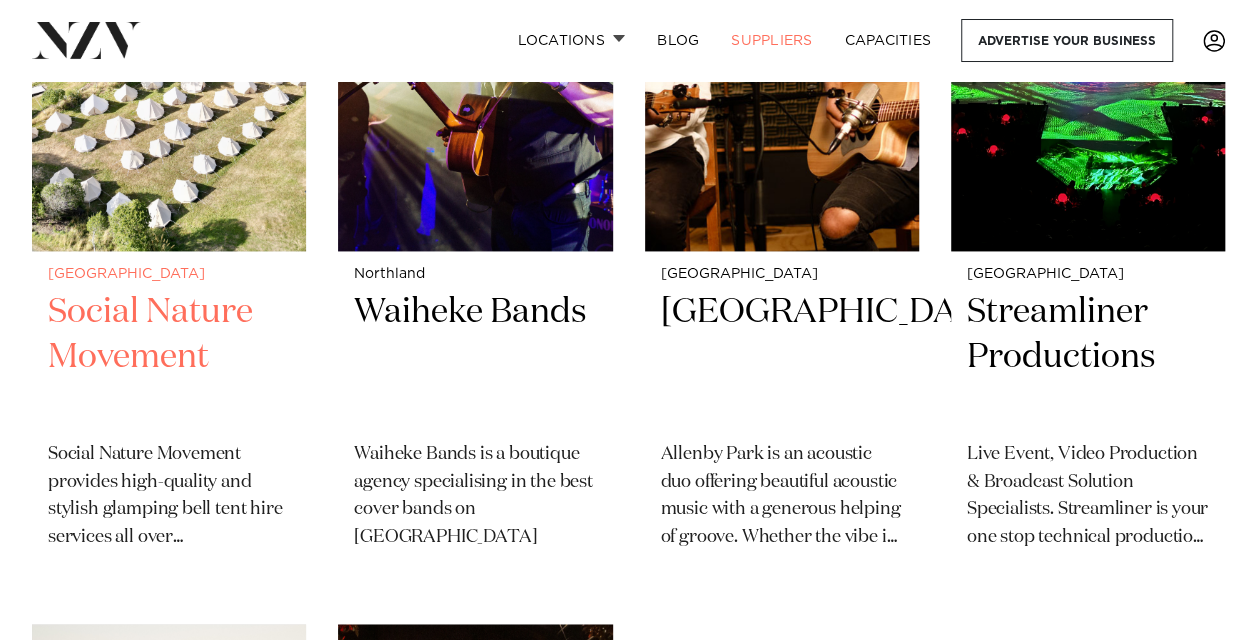 click on "Social Nature Movement" at bounding box center [169, 357] 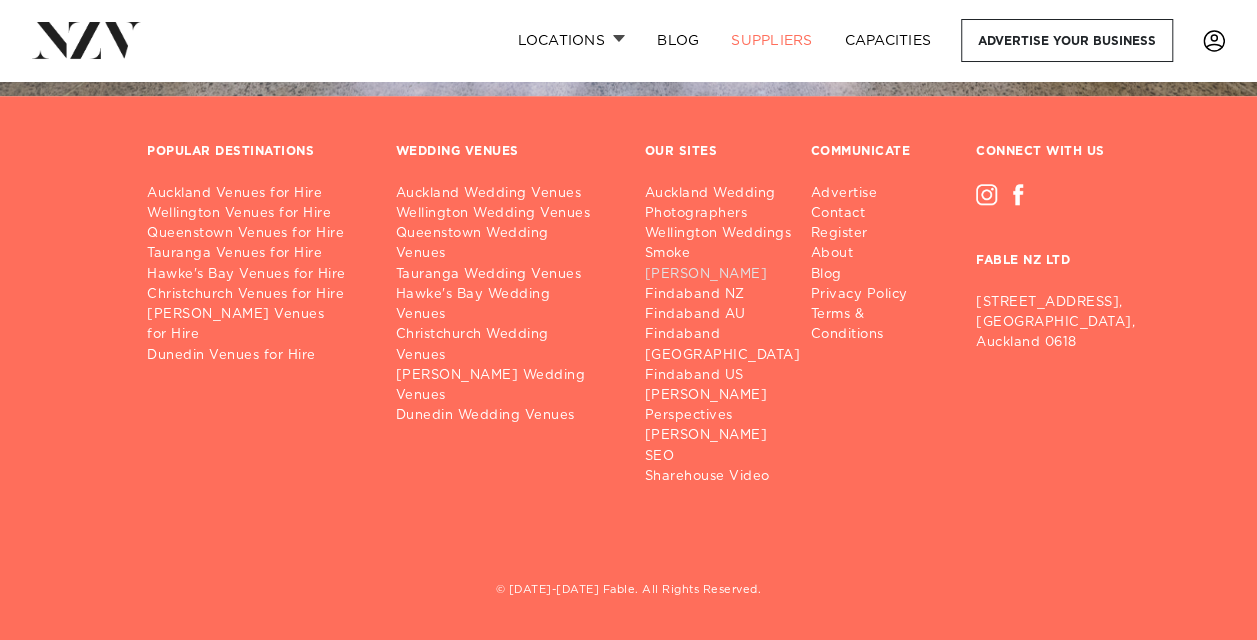 scroll, scrollTop: 16003, scrollLeft: 0, axis: vertical 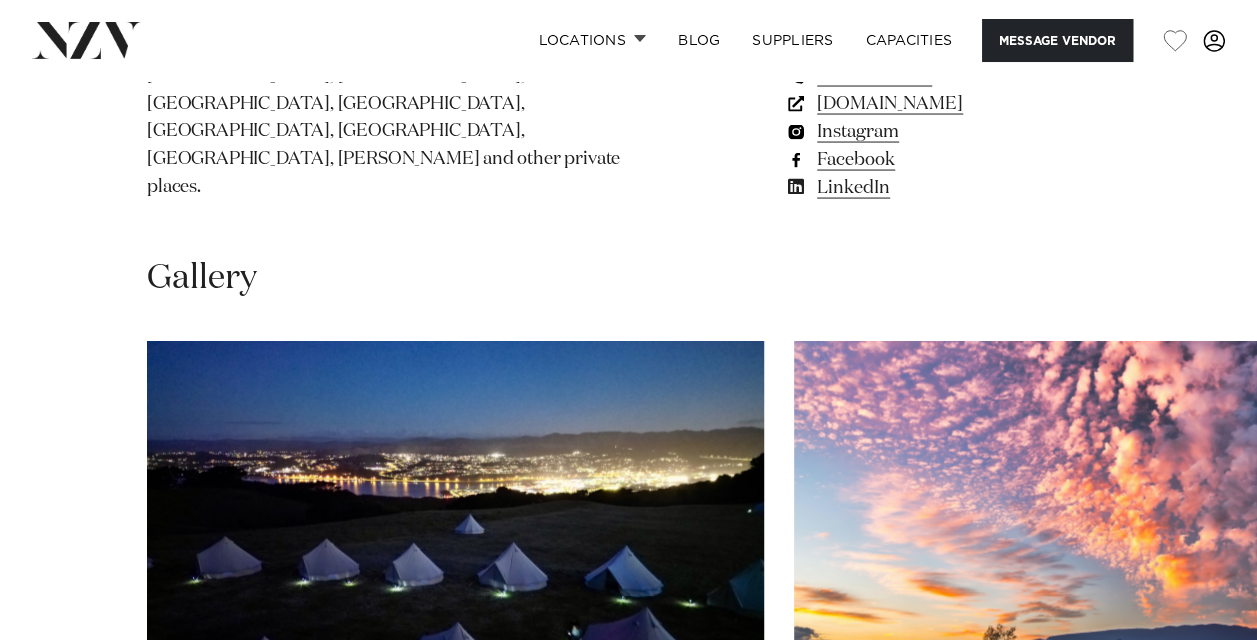 click at bounding box center (455, 567) 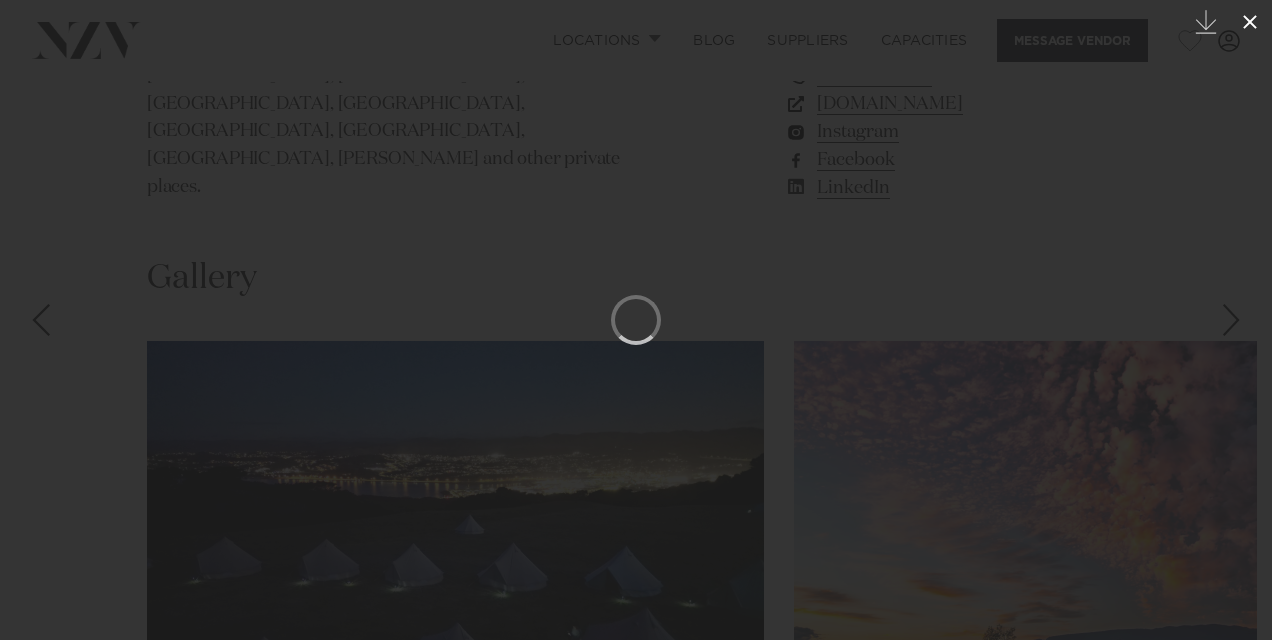 click 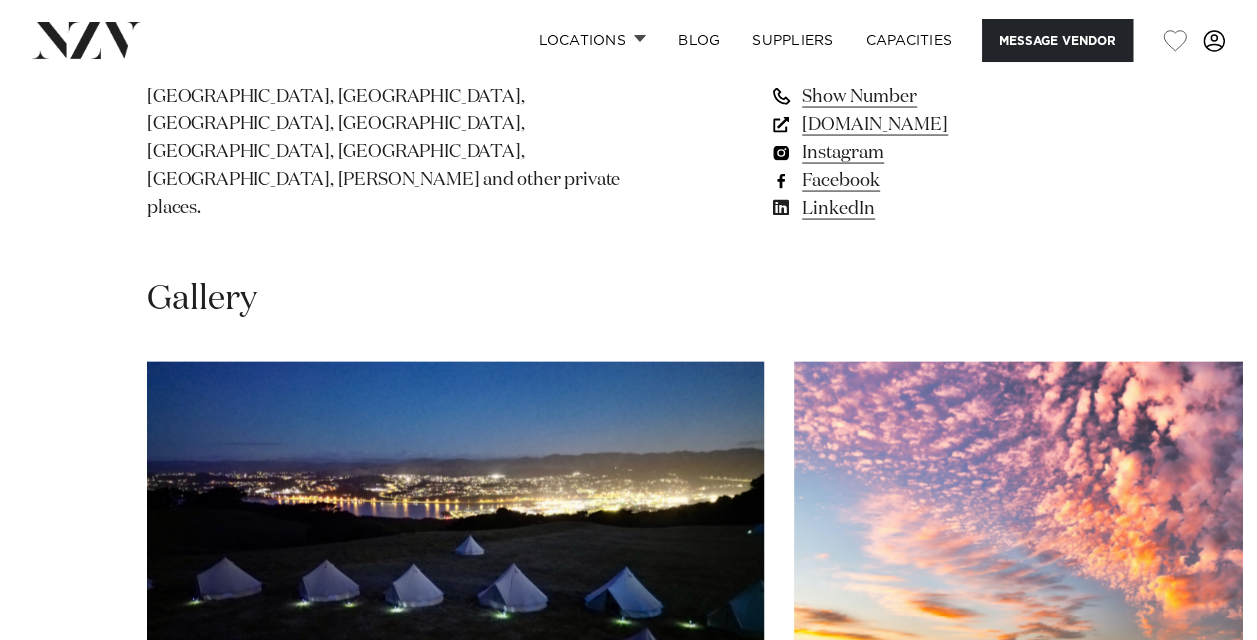 scroll, scrollTop: 0, scrollLeft: 0, axis: both 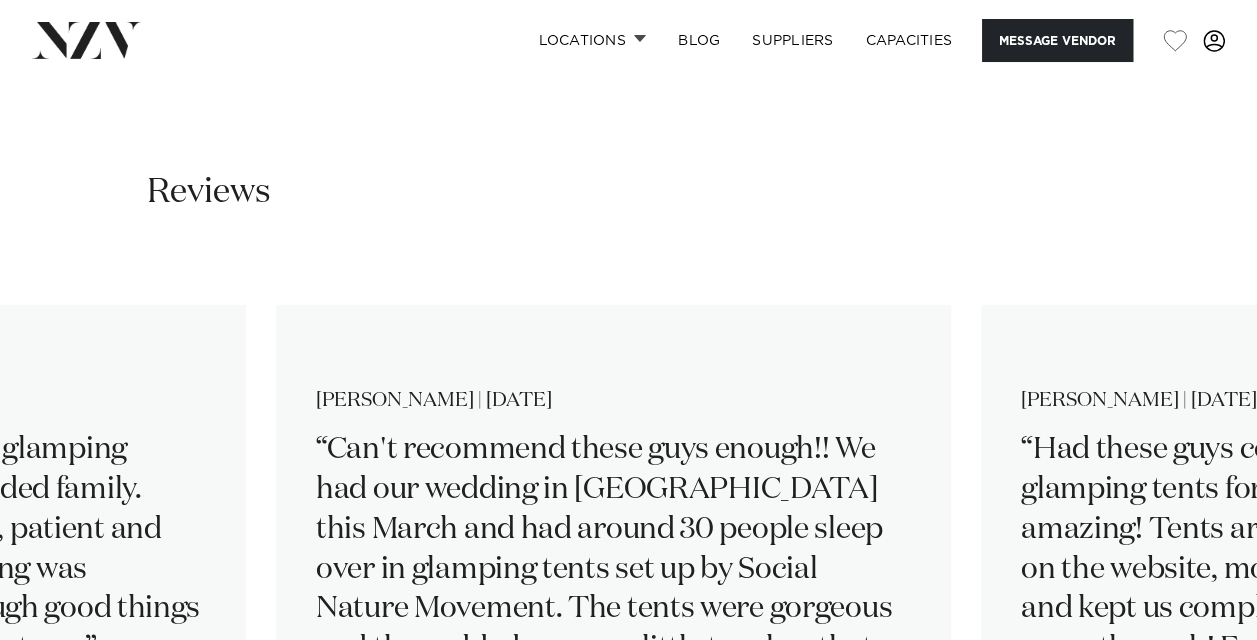 click on "Locations
Auckland
Wellington
Christchurch
Queenstown
Hamilton
Northland
Bay of Islands
Whangarei
Waiheke Island
Waikato
Bay of Plenty
Tauranga
Rotorua
Taupo
Hawke's Bay
New Plymouth
Manawatū-Whanganui
Palmerston North
Nelson-Tasman" at bounding box center [628, -280] 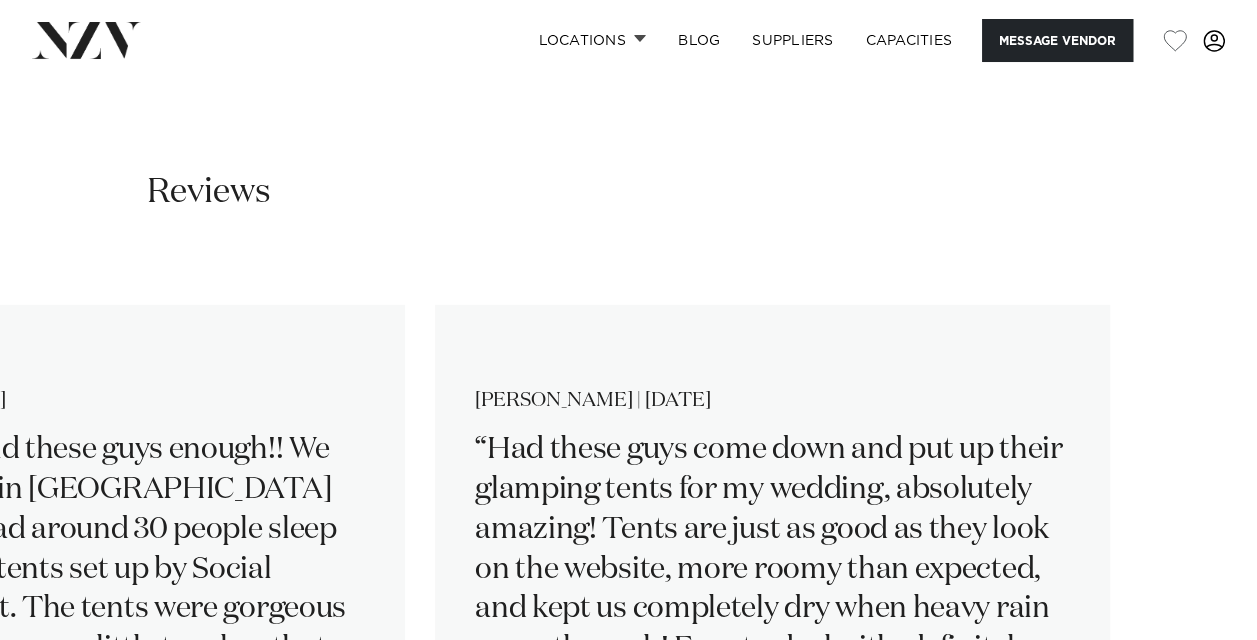 click on "Gregory Clark | July 2022
Amazing service. Organising glamping accommodation for the extended family. James was helpful, patient and provided all the options. Pricing was excellent and cannot say enough good things about this company. Well done team
Meg McKenna | April 2023
Tommy Loeffen-Gallagher | May 2023" at bounding box center [628, 578] 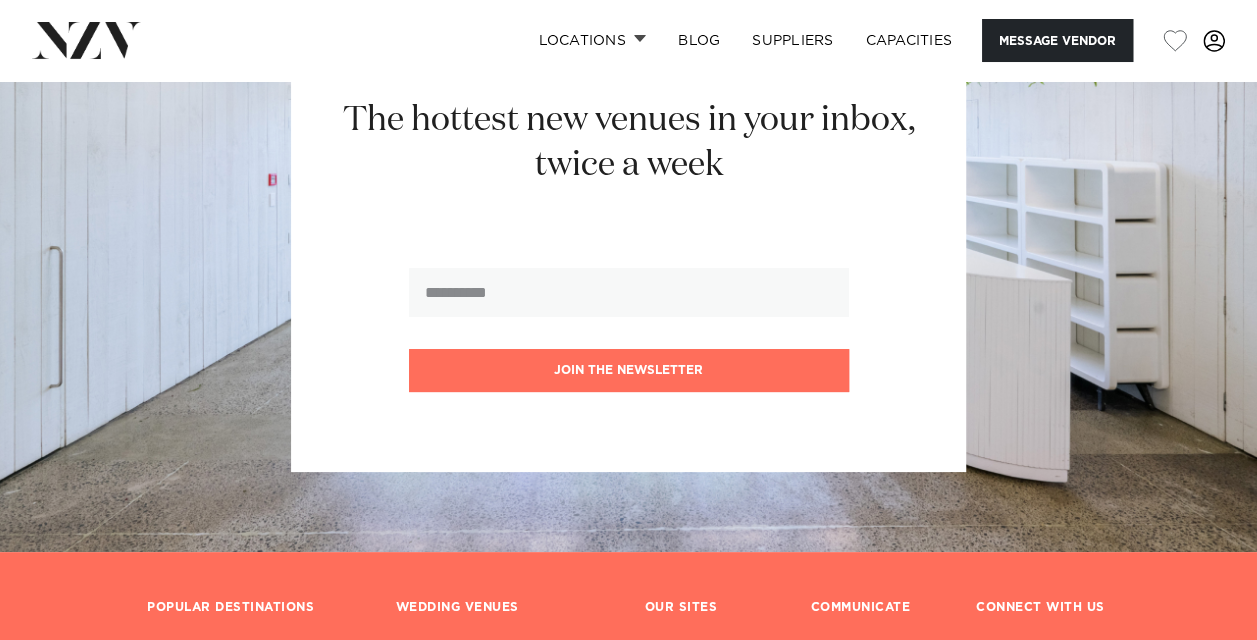 scroll, scrollTop: 3800, scrollLeft: 0, axis: vertical 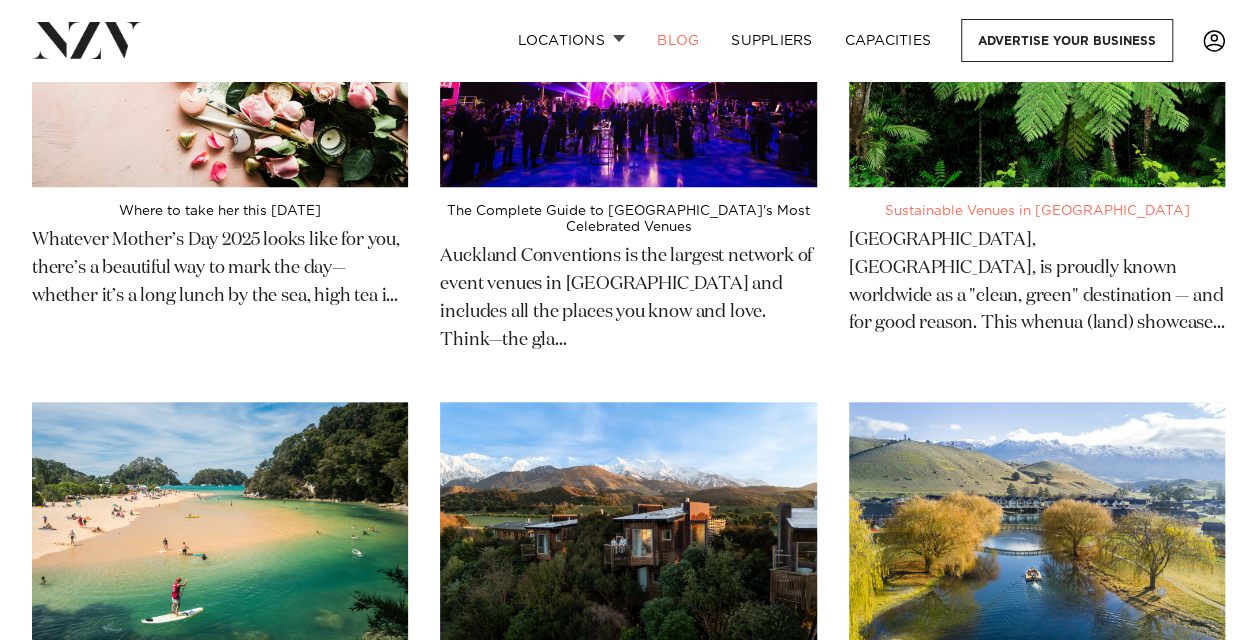 click on "Sustainable Venues in New Zealand
Aotearoa, New Zealand, is proudly known worldwide as a "clean, green" destination — and for good reason.
This whenua (land) showcase..." at bounding box center (1037, 275) 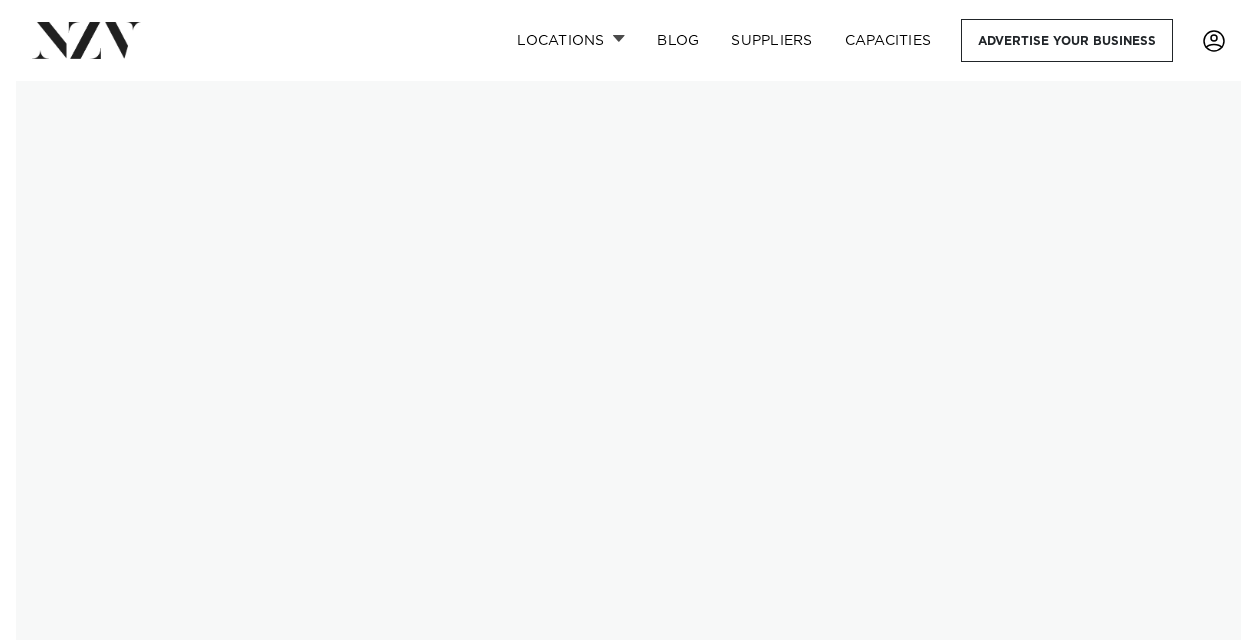 scroll, scrollTop: 0, scrollLeft: 0, axis: both 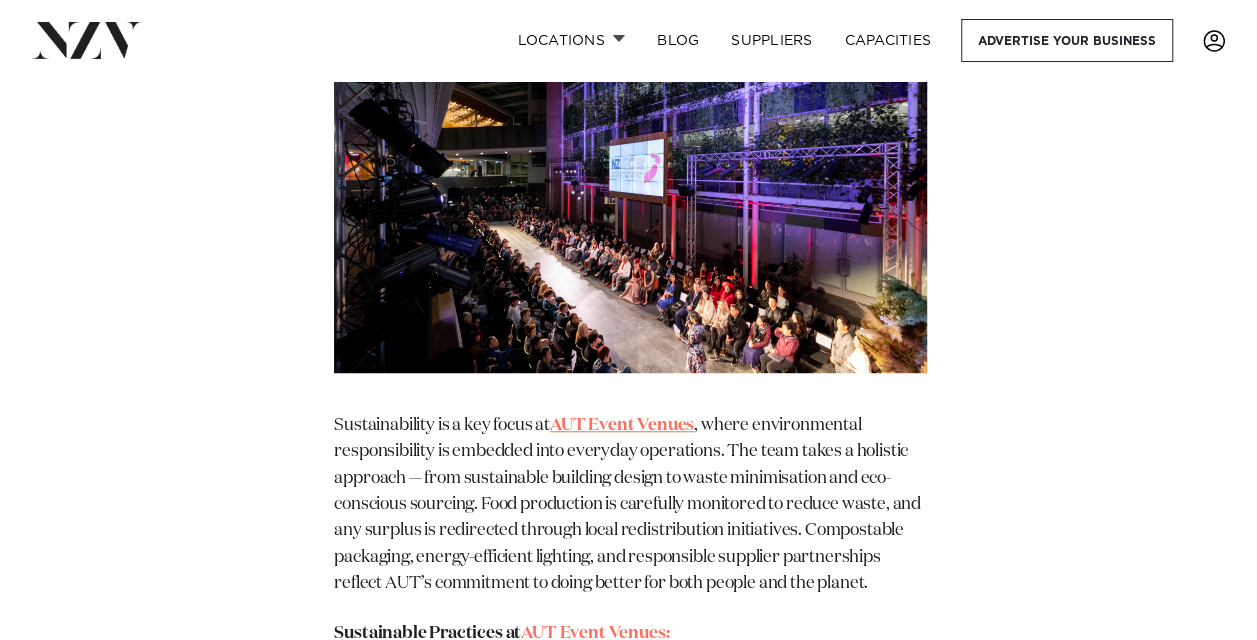 click on "AUT Event Venues" at bounding box center (622, 425) 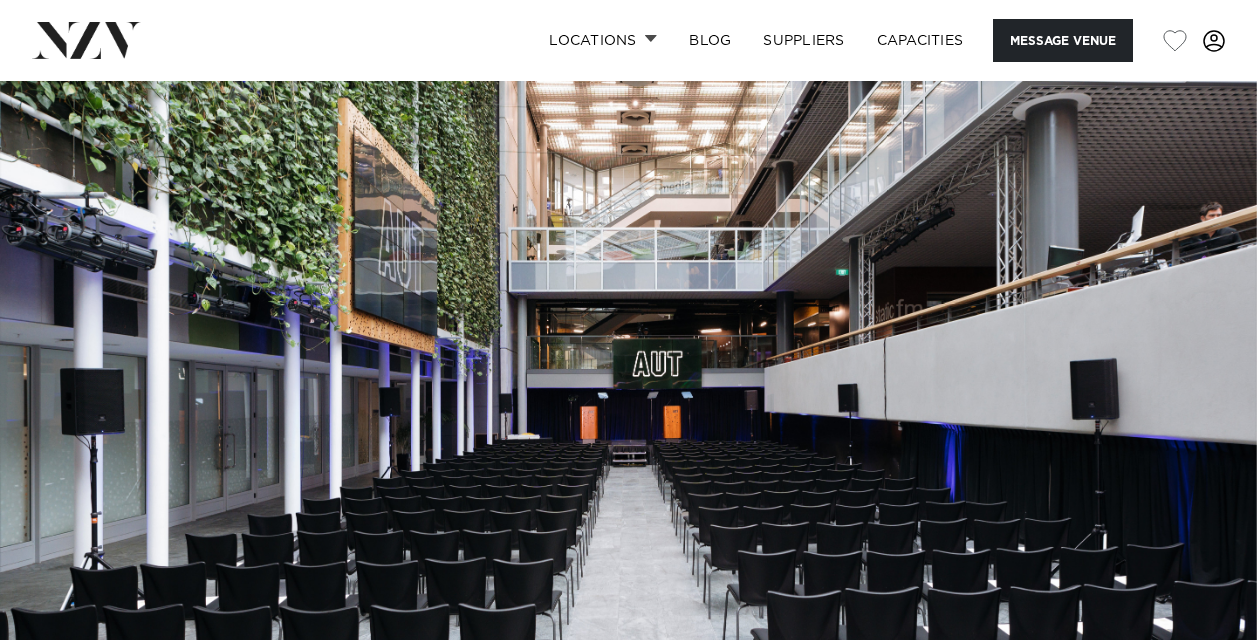 scroll, scrollTop: 0, scrollLeft: 0, axis: both 